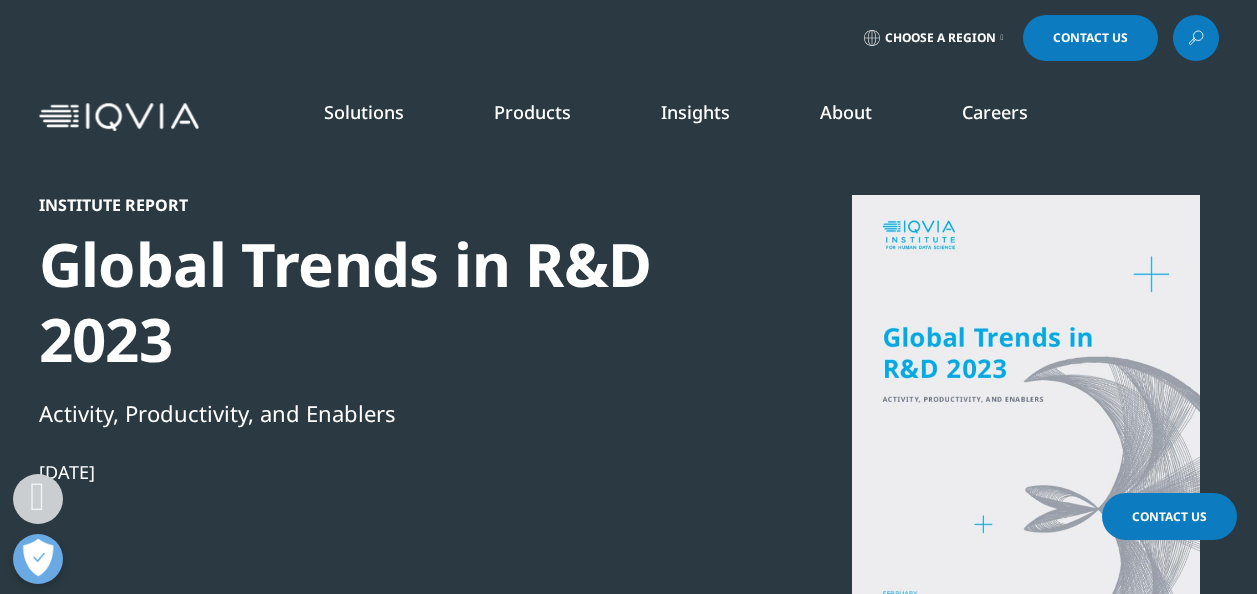 scroll, scrollTop: 1408, scrollLeft: 0, axis: vertical 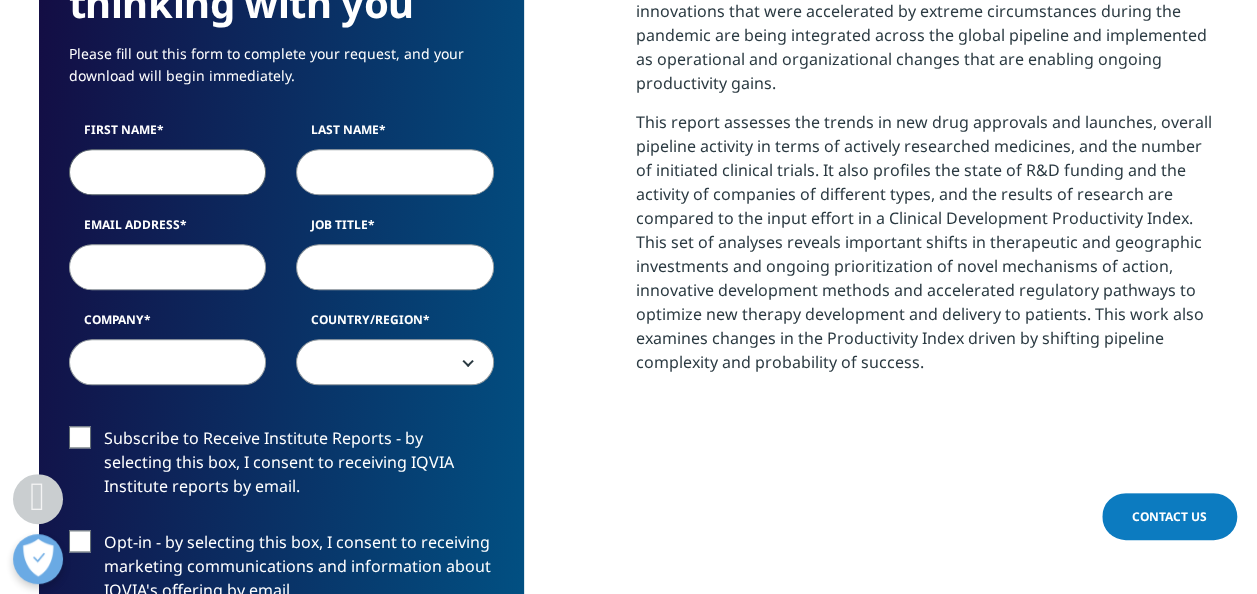 click on "First Name" at bounding box center [168, 172] 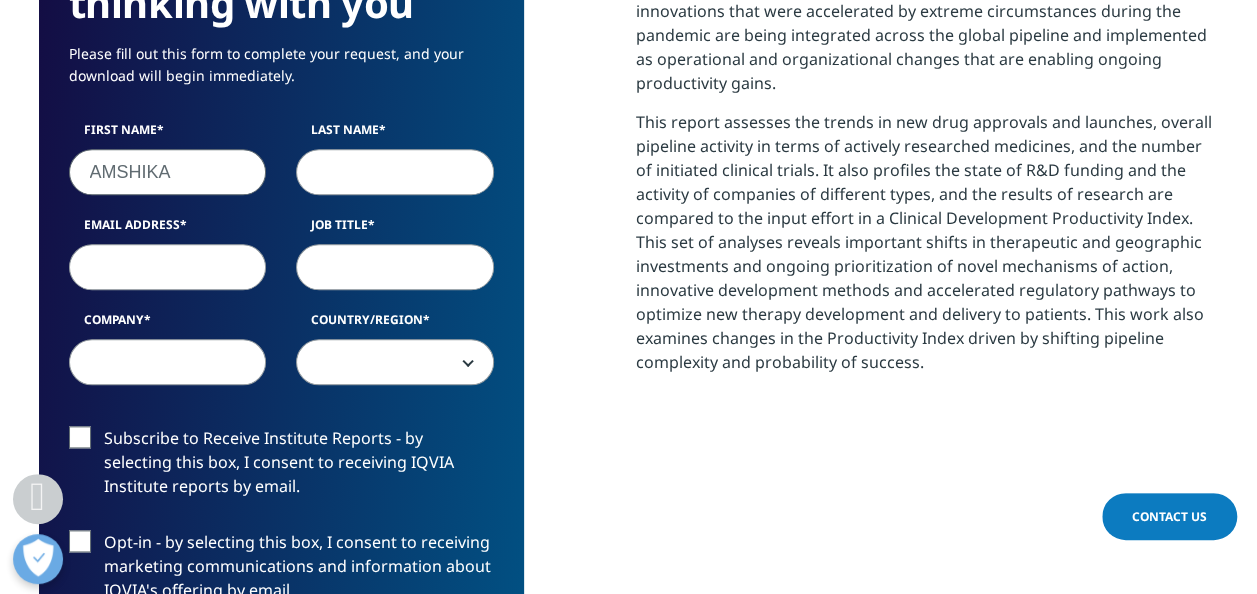 type on "GEORGE" 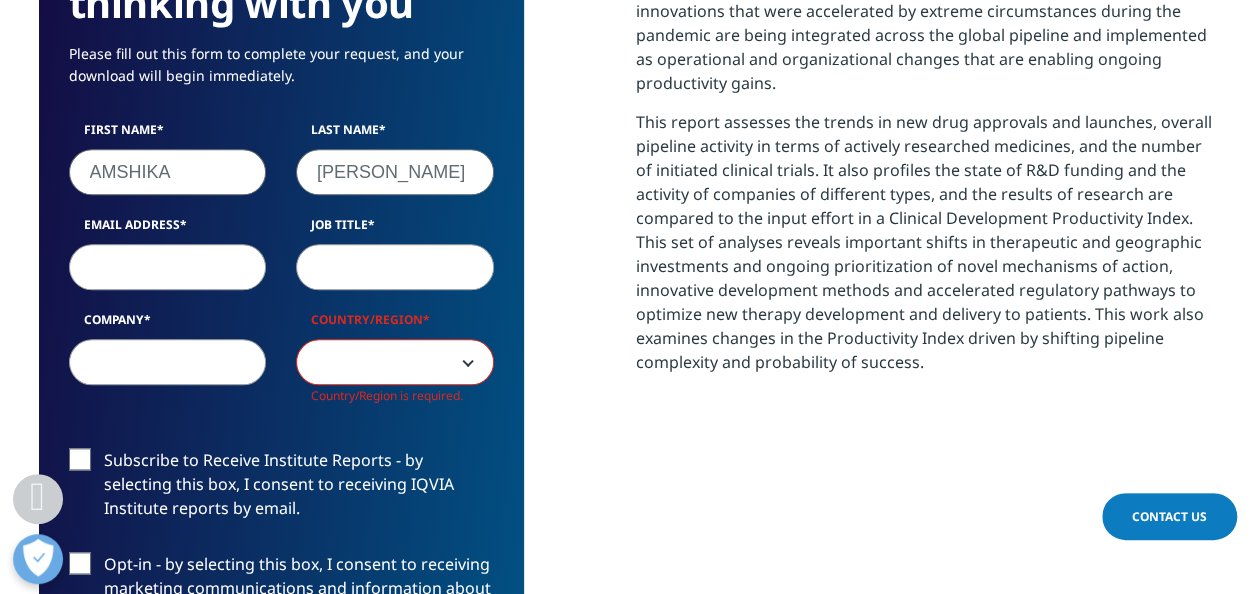 scroll, scrollTop: 10, scrollLeft: 10, axis: both 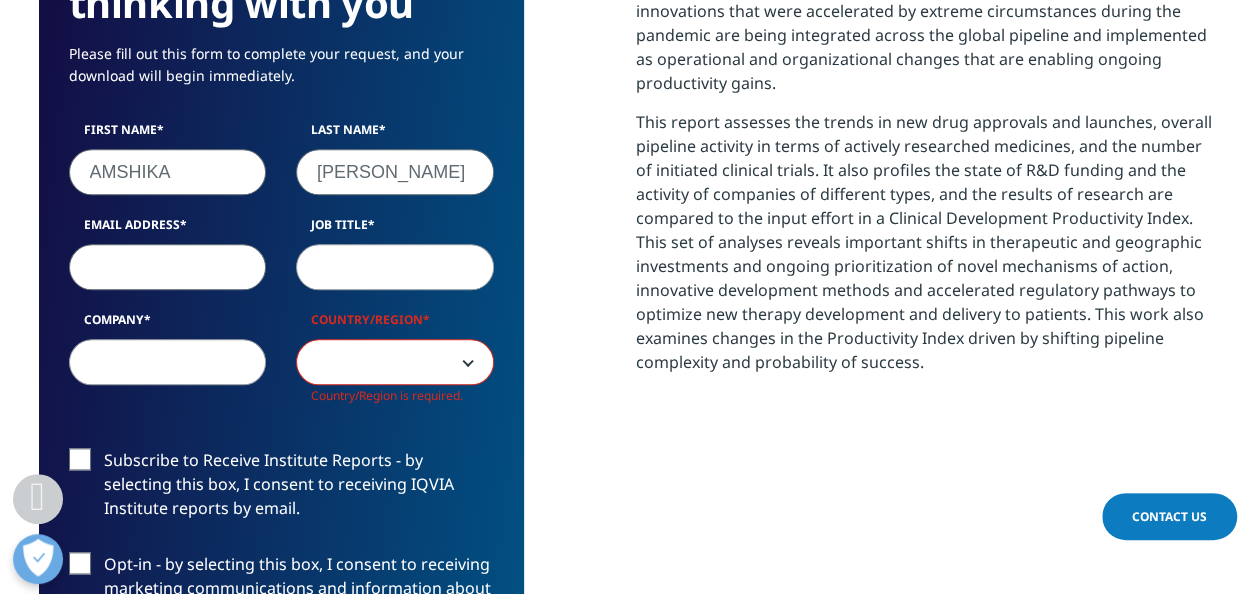 click on "Email Address" at bounding box center [168, 267] 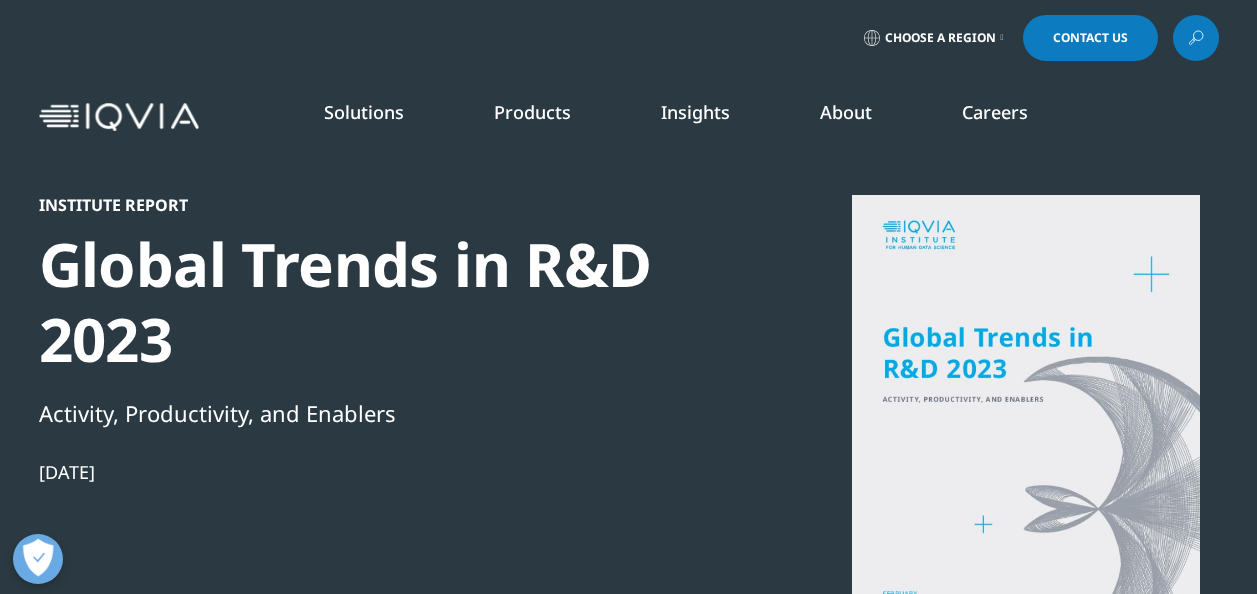 scroll, scrollTop: 1028, scrollLeft: 0, axis: vertical 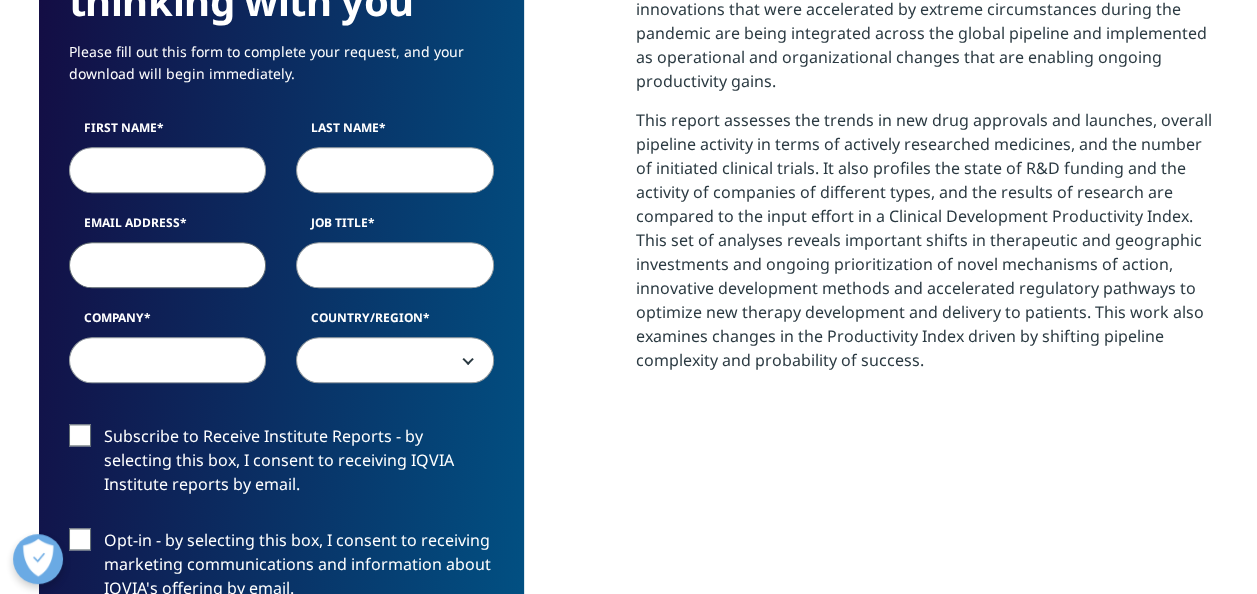 click on "Email Address" at bounding box center [168, 265] 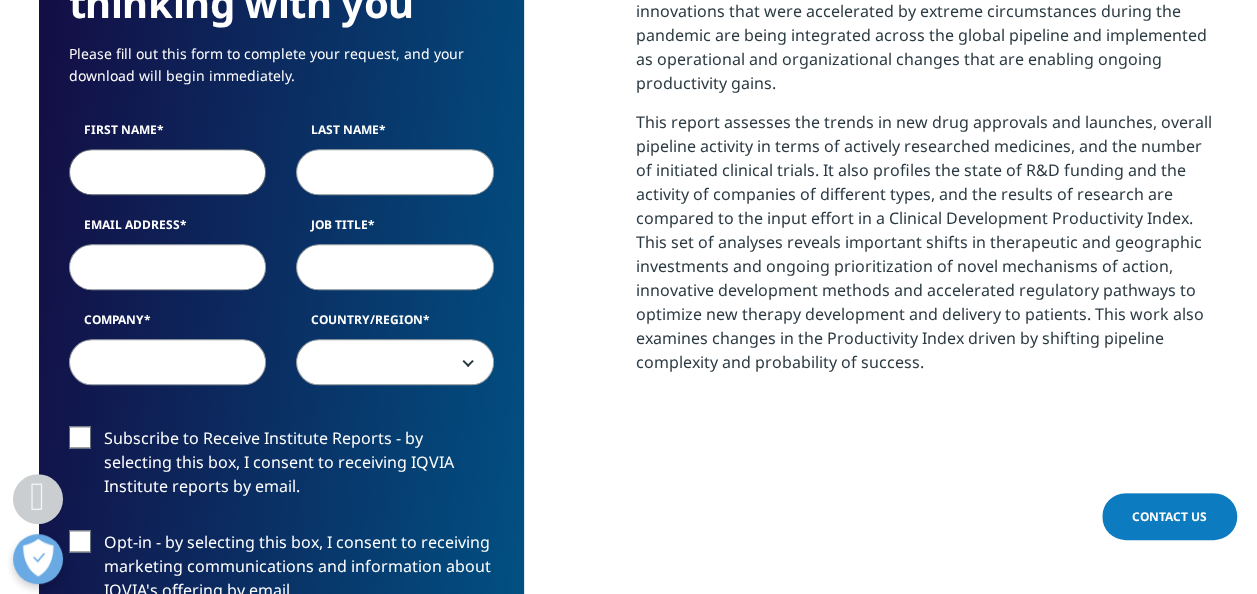 click on "First Name" at bounding box center (168, 172) 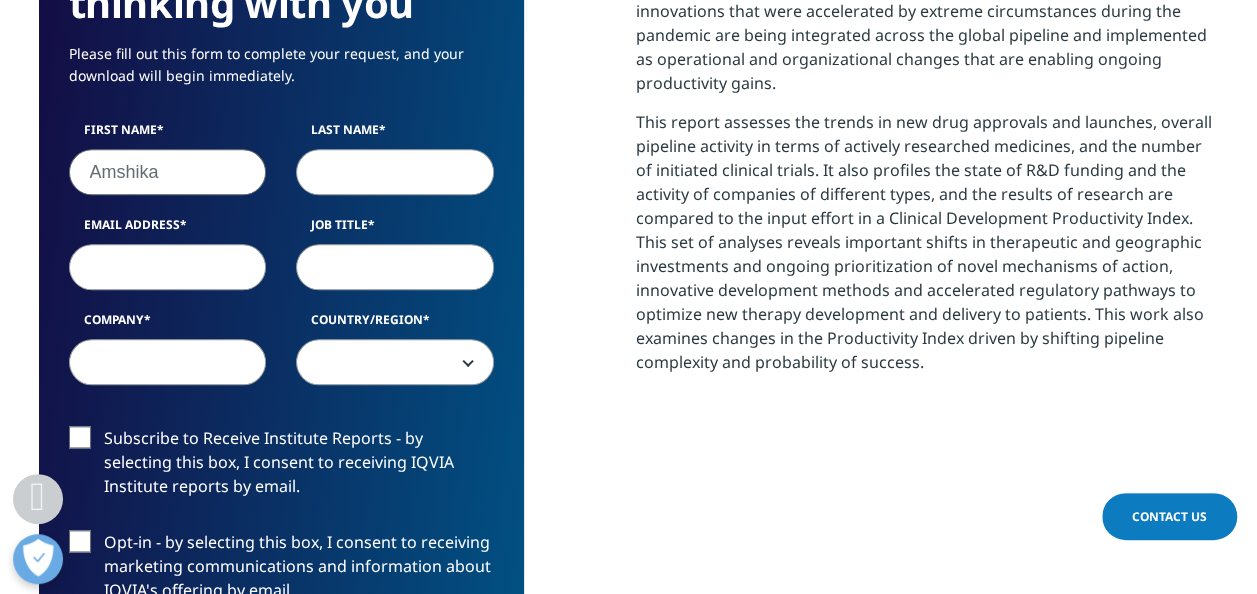 type on "George" 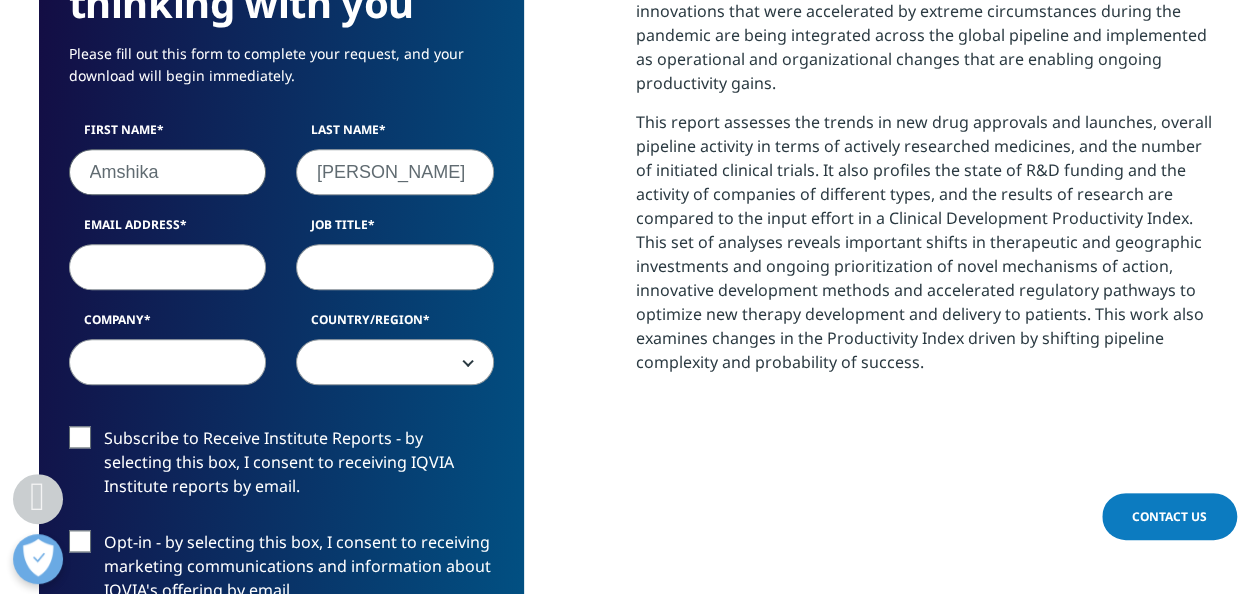 type on "amshika.george@in.ey.com" 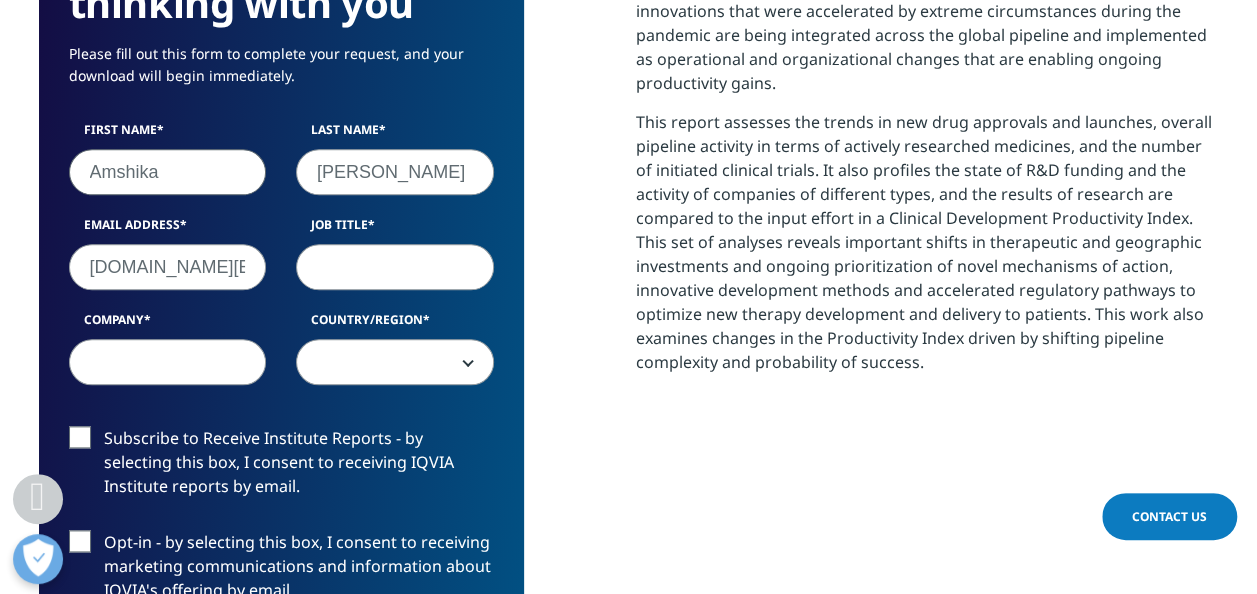 type on "EY" 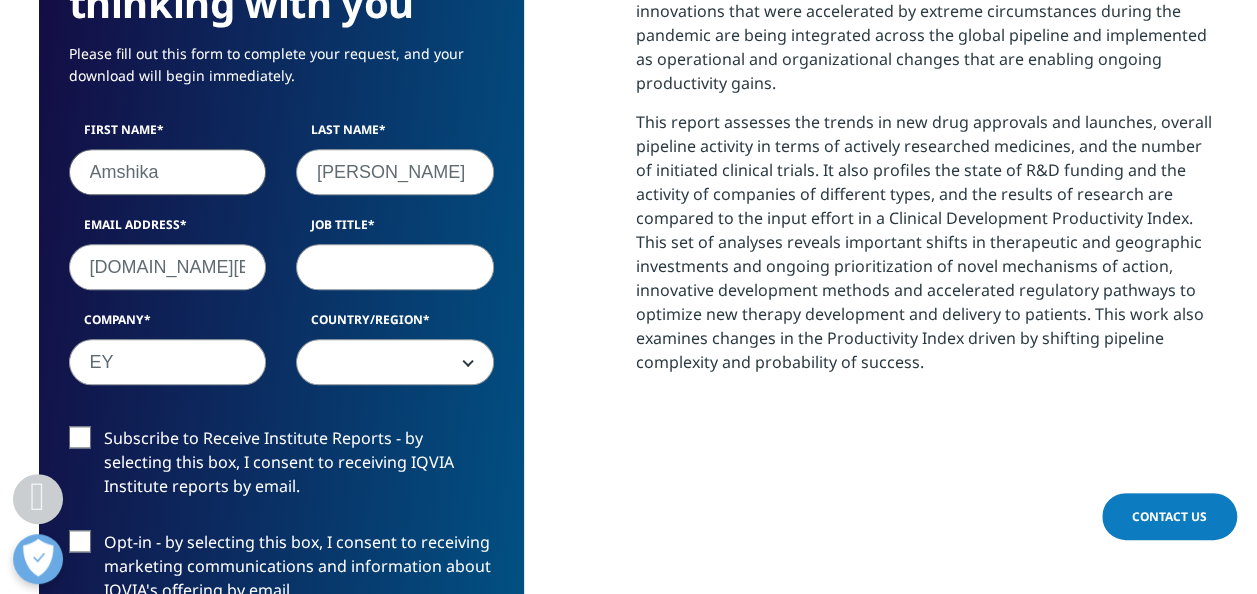 select on "[GEOGRAPHIC_DATA]" 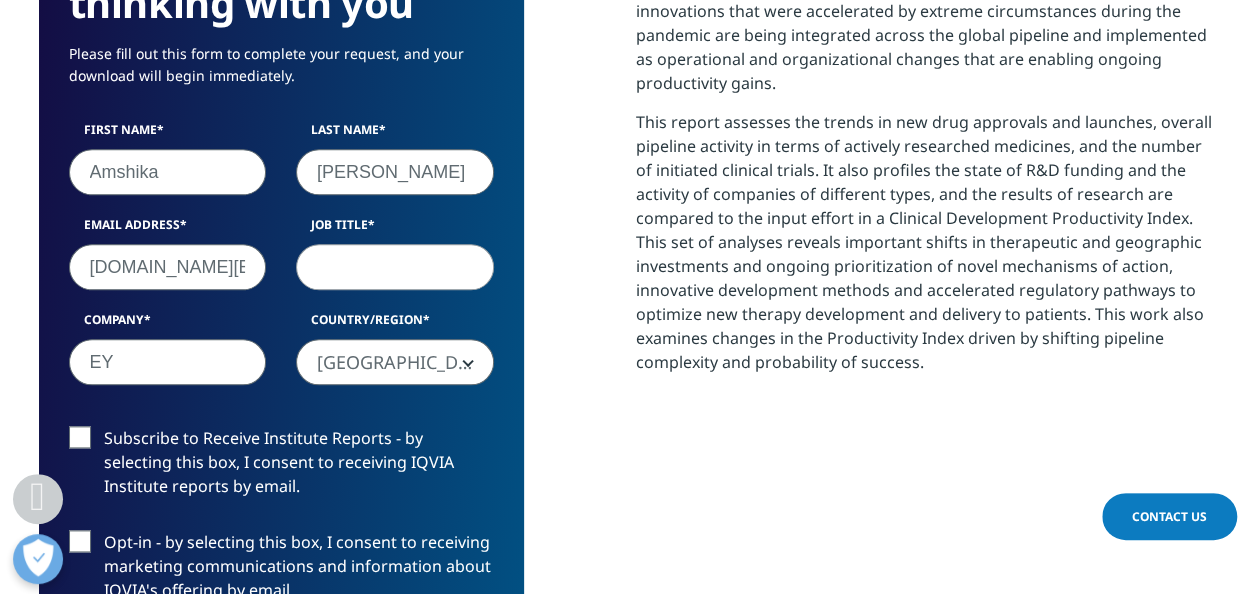 click on "First Name
Amshika
Last Name
George
Email Address
amshika.george@in.ey.com
Job Title
Company
EY
Country/Region
United States
Canada
United Kingdom
Afghanistan
Albania
Algeria
American Samoa
Andorra
Angola
Anguilla
Antarctica
Antigua and Barbuda
Argentina
Armenia
Aruba
Australia
Austria
Azerbaijan
Bahamas
Bahrain
Bangladesh
Barbados
Belarus
Belgium
Belize
Benin
Bermuda
Bhutan
Bolivia
Bosnia and Herzegovenia
Botswana
Bouvet Island
Brazil
British Indian Ocean Territory
British Virgin Islands
Brunei
Bulgaria
Burkina Faso
Burundi" at bounding box center [281, 263] 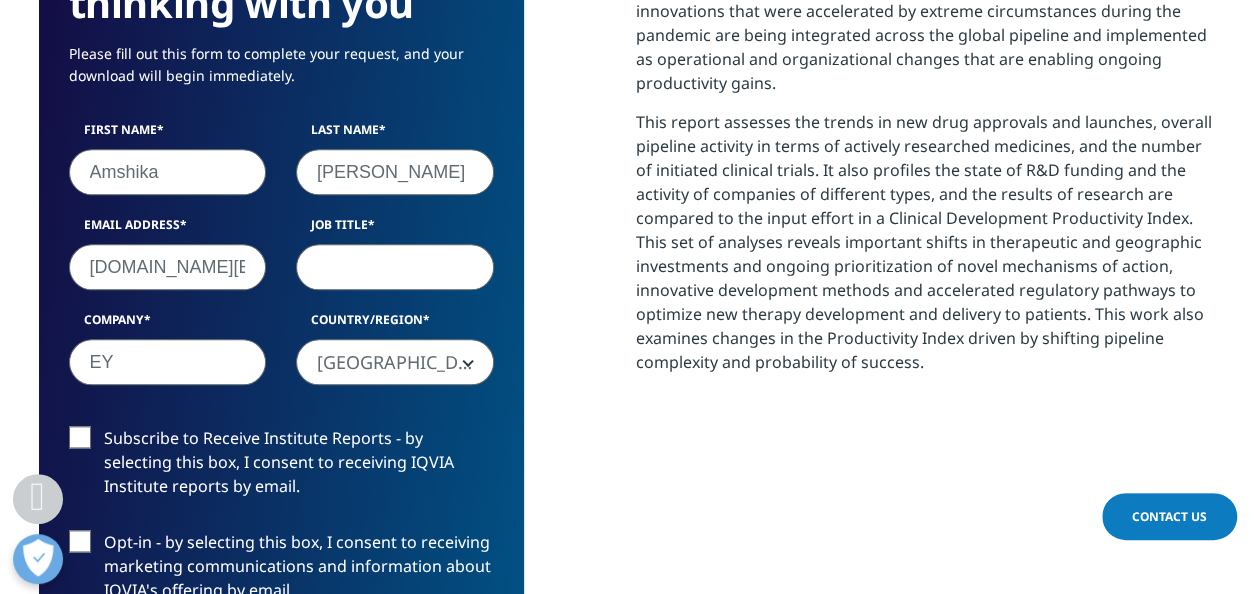 click on "Job Title" at bounding box center [395, 267] 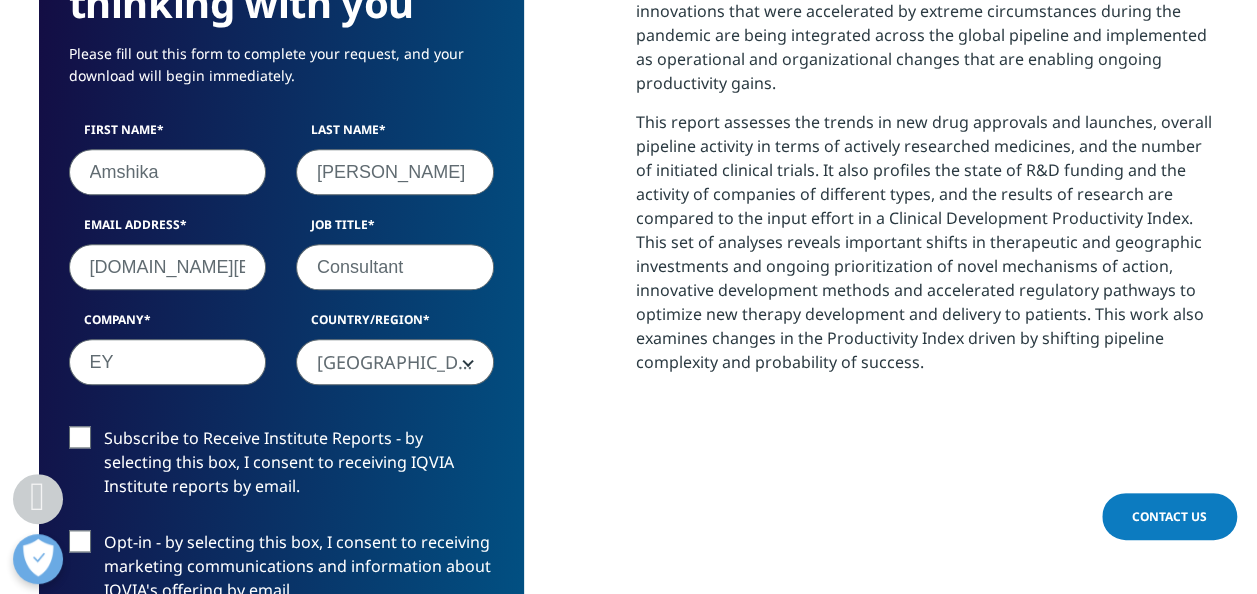 type on "Consultant" 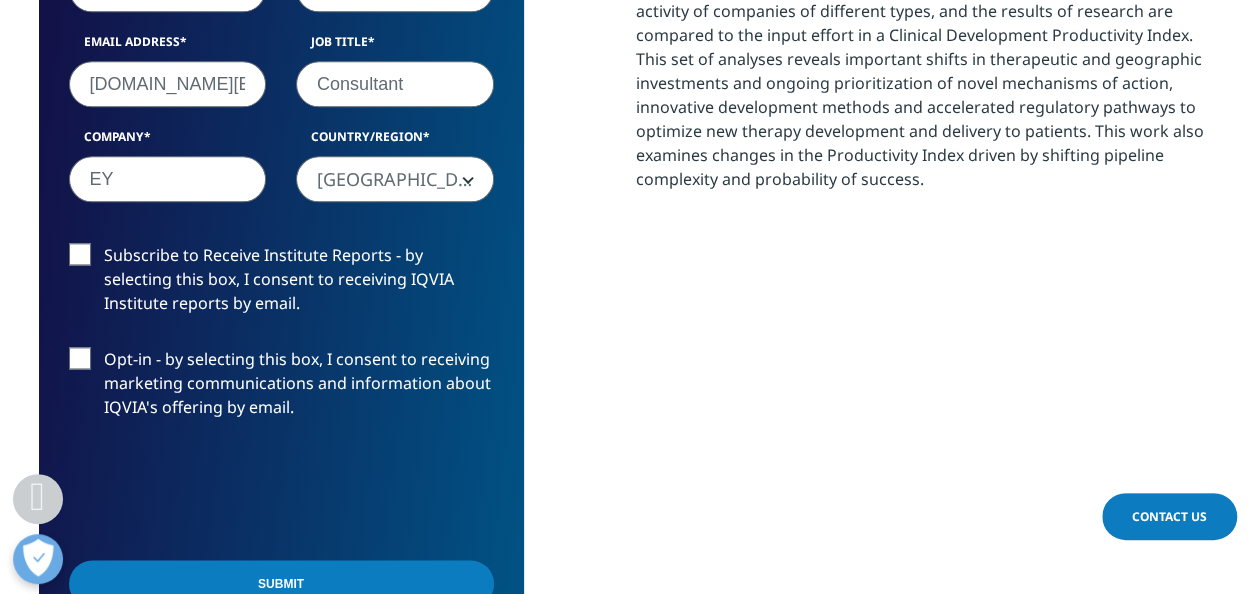 scroll, scrollTop: 1210, scrollLeft: 0, axis: vertical 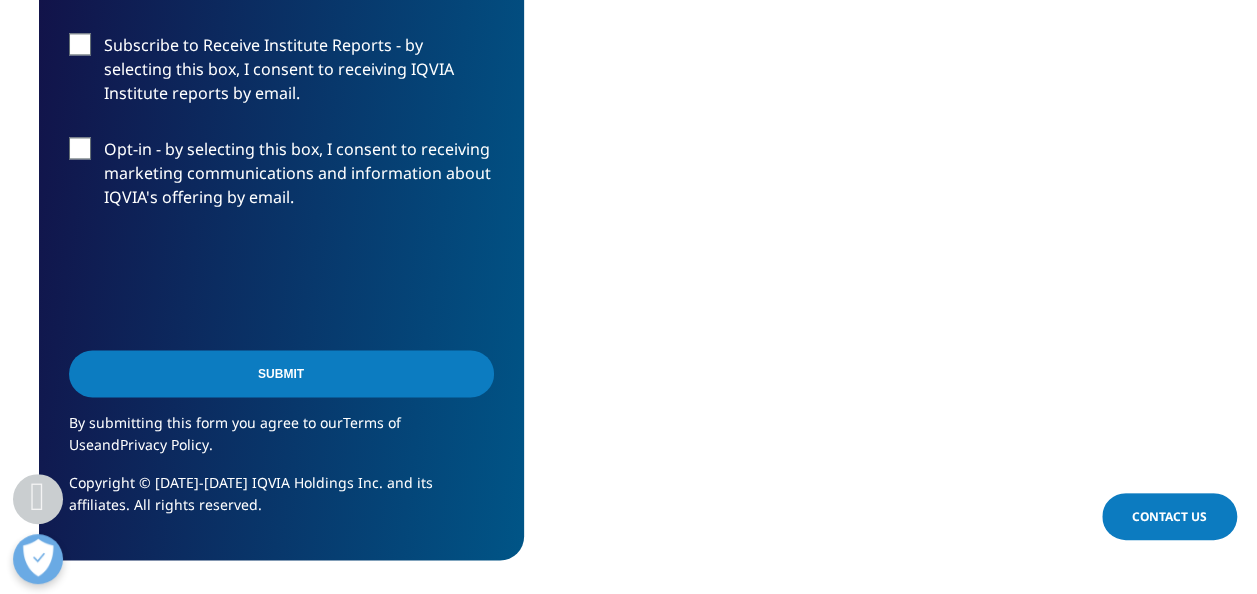 click on "Submit" at bounding box center (281, 373) 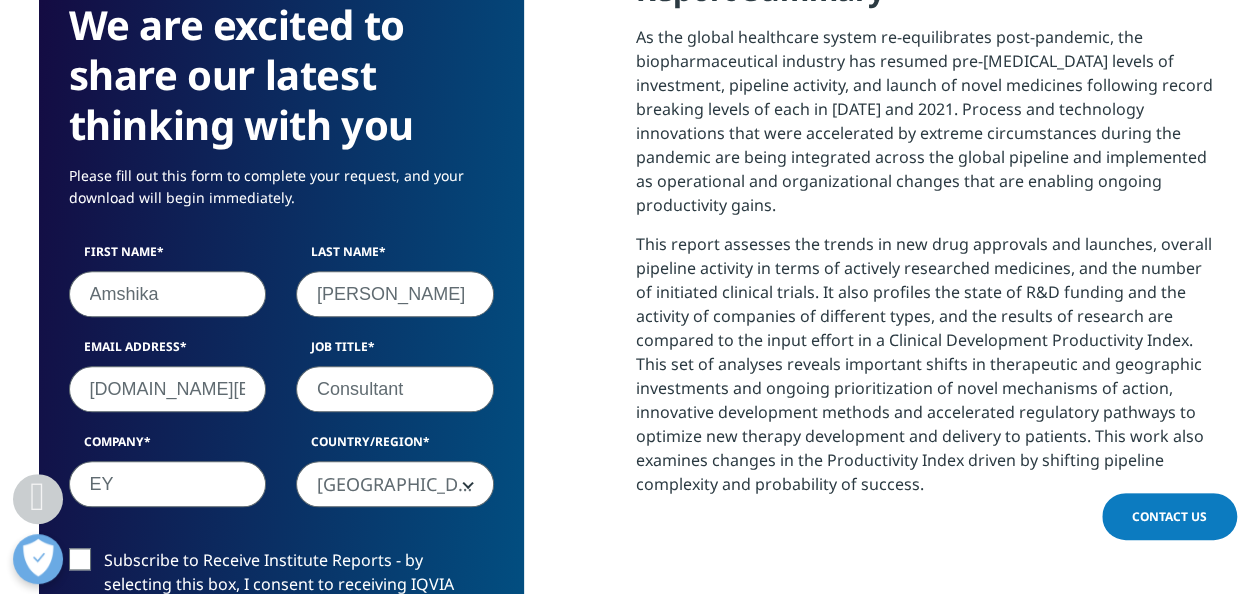 scroll, scrollTop: 957, scrollLeft: 0, axis: vertical 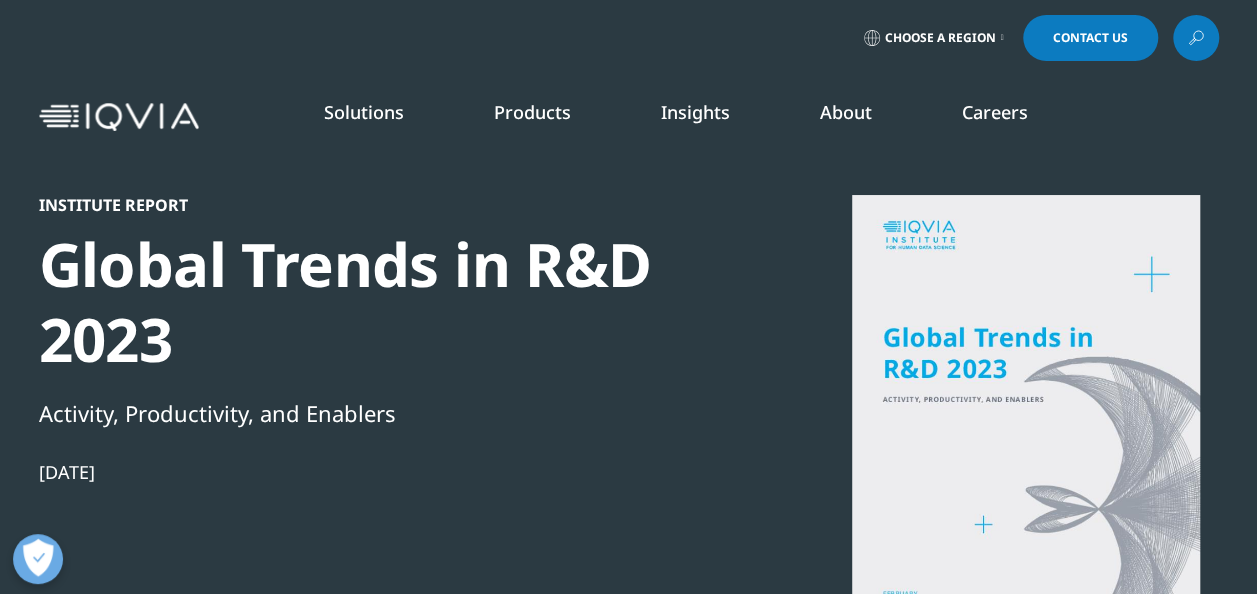 click at bounding box center (1026, 420) 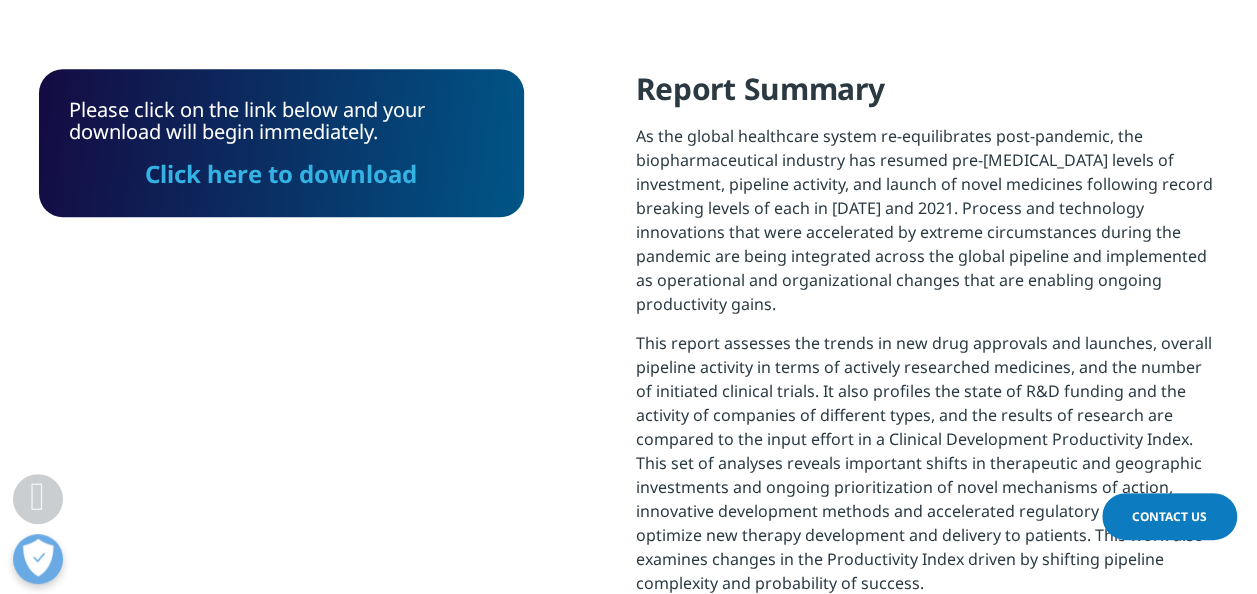 scroll, scrollTop: 807, scrollLeft: 0, axis: vertical 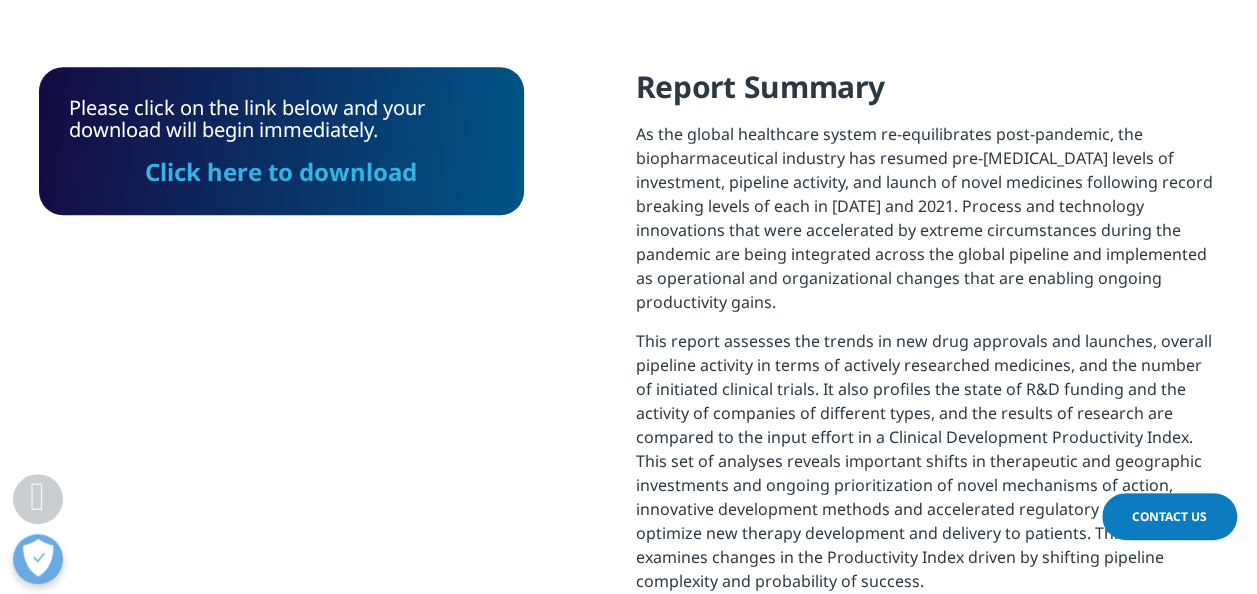 click on "Click here to download" at bounding box center (281, 171) 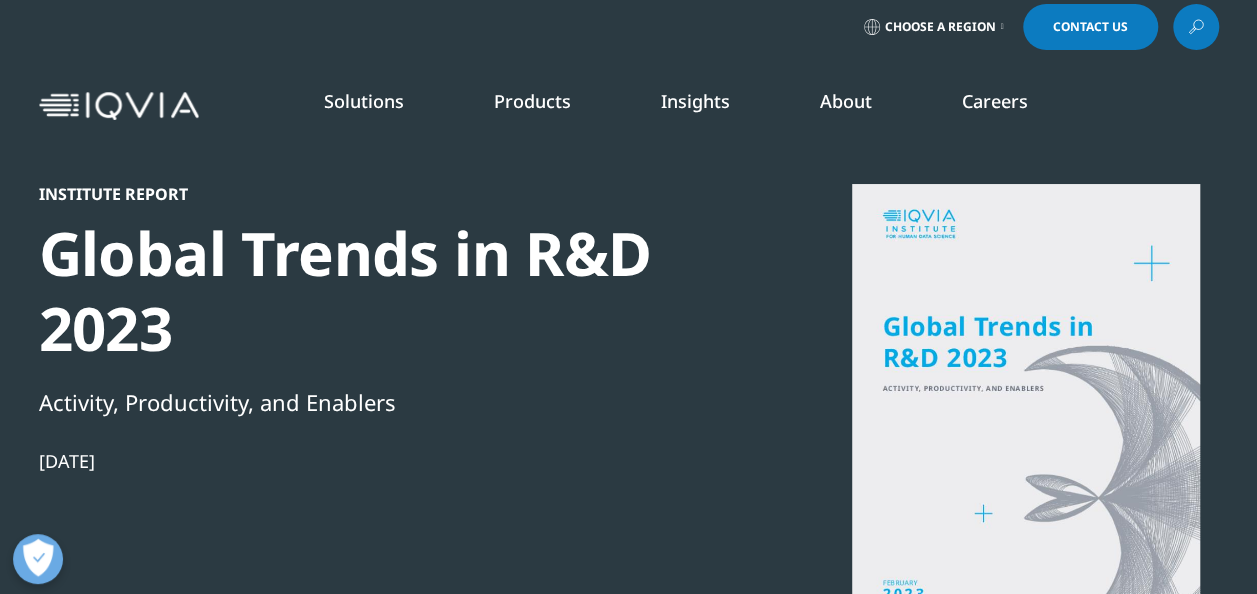 scroll, scrollTop: 0, scrollLeft: 0, axis: both 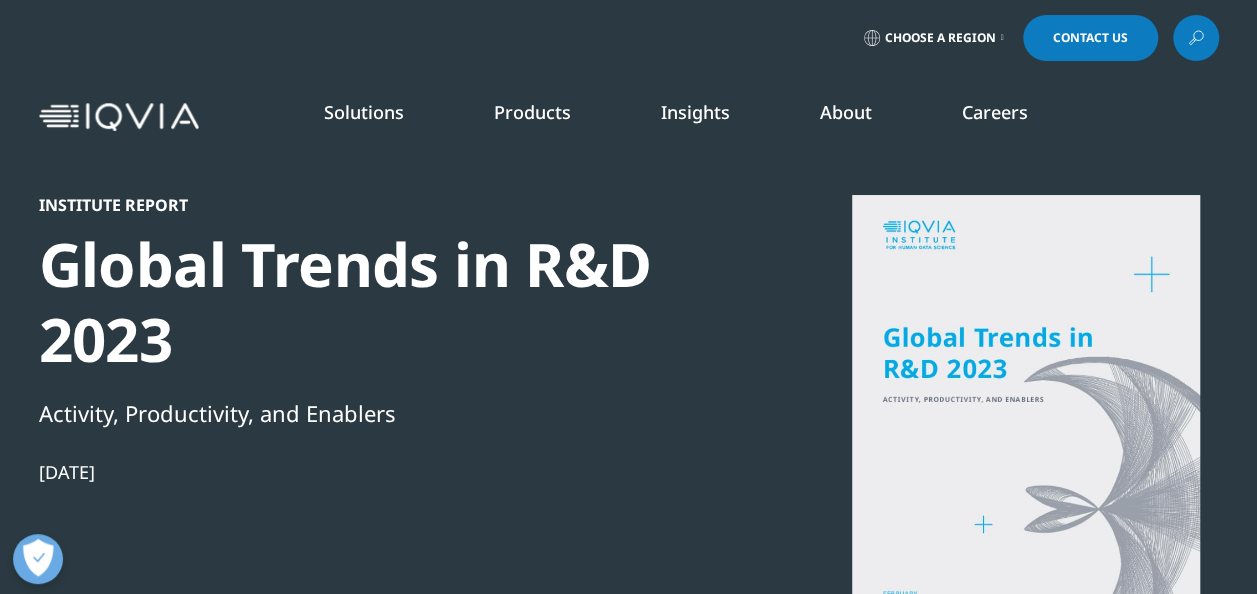 click on "READ MORE" at bounding box center (666, 464) 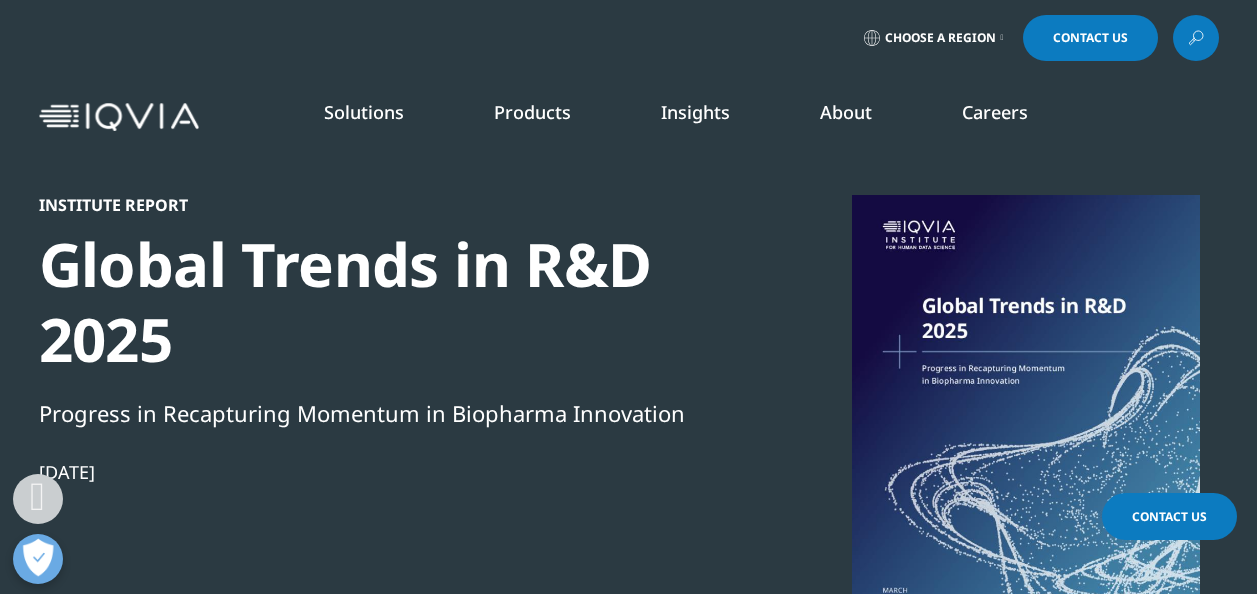 scroll, scrollTop: 448, scrollLeft: 0, axis: vertical 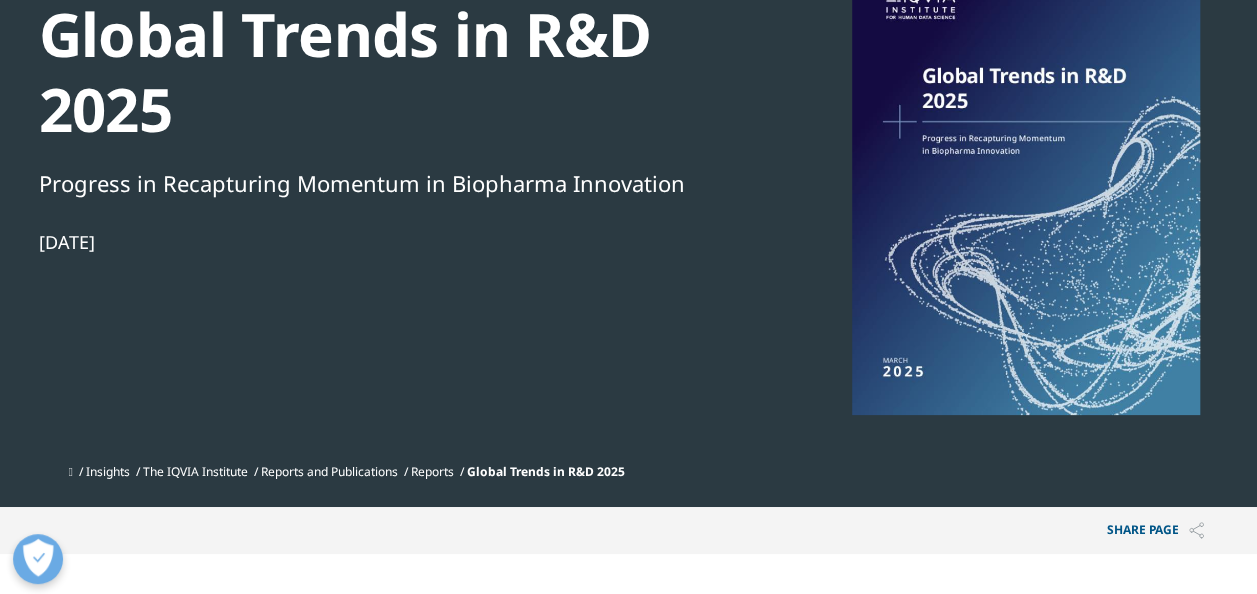 click on "Reports" at bounding box center [432, 471] 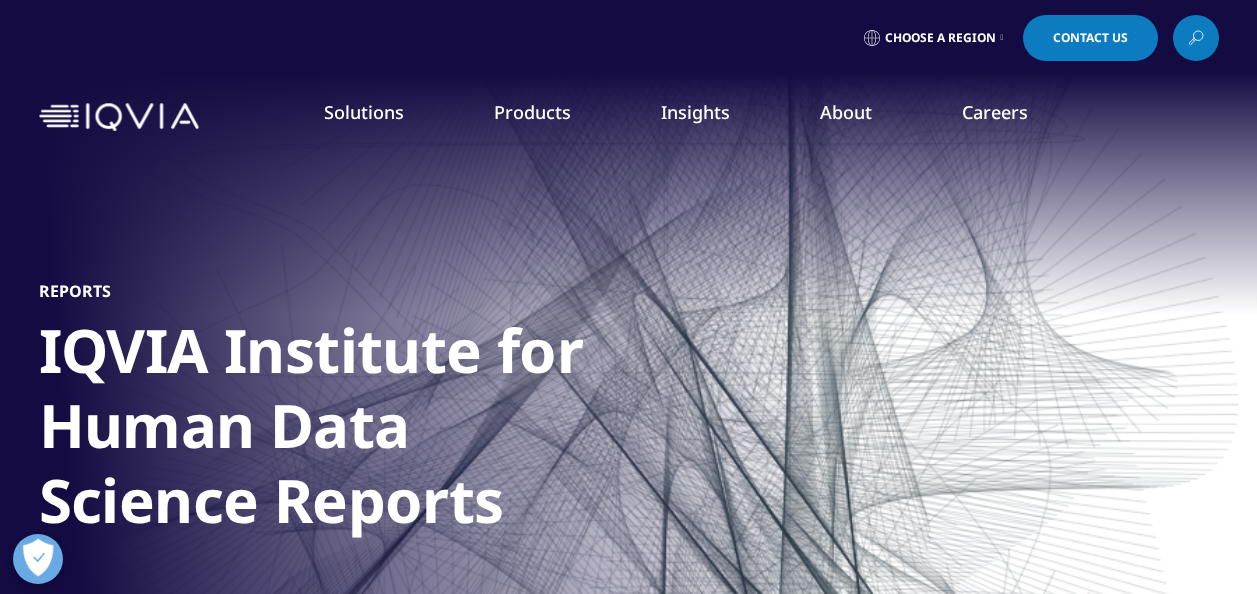 scroll, scrollTop: 0, scrollLeft: 0, axis: both 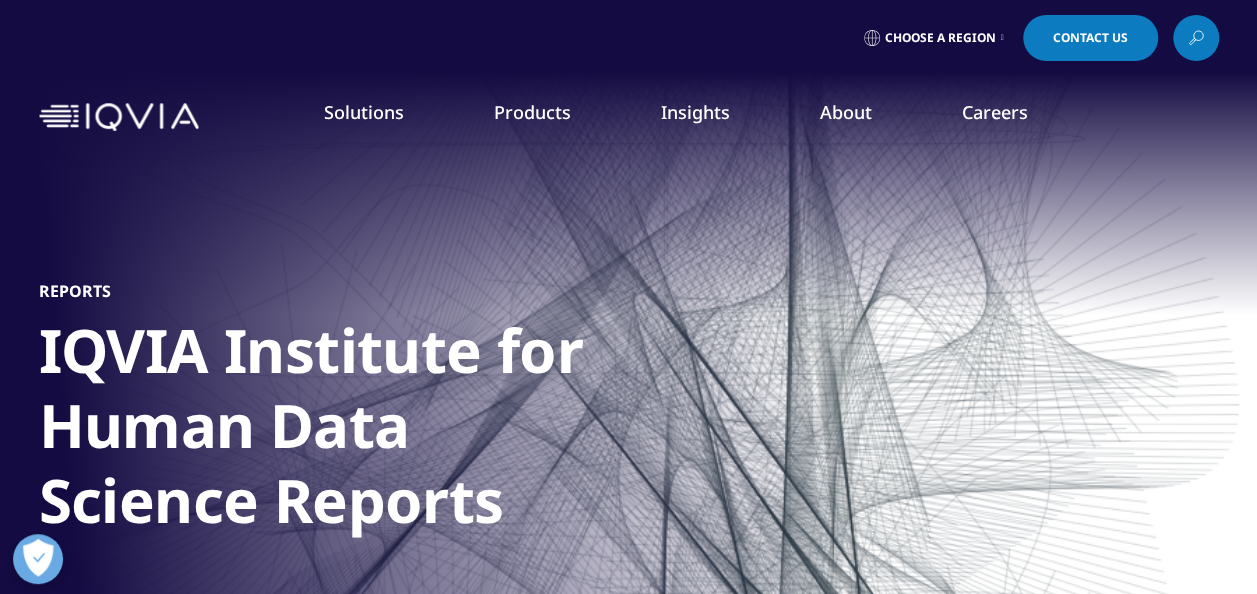 click on "Choose a Region
Contact Us" at bounding box center [629, 38] 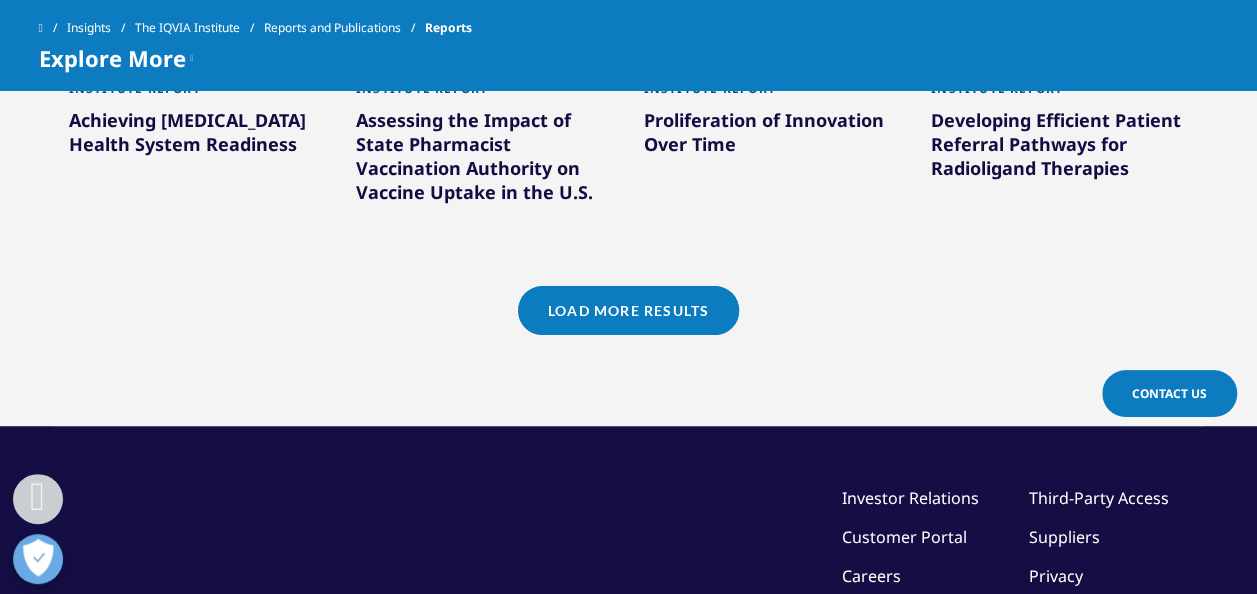 scroll, scrollTop: 2100, scrollLeft: 0, axis: vertical 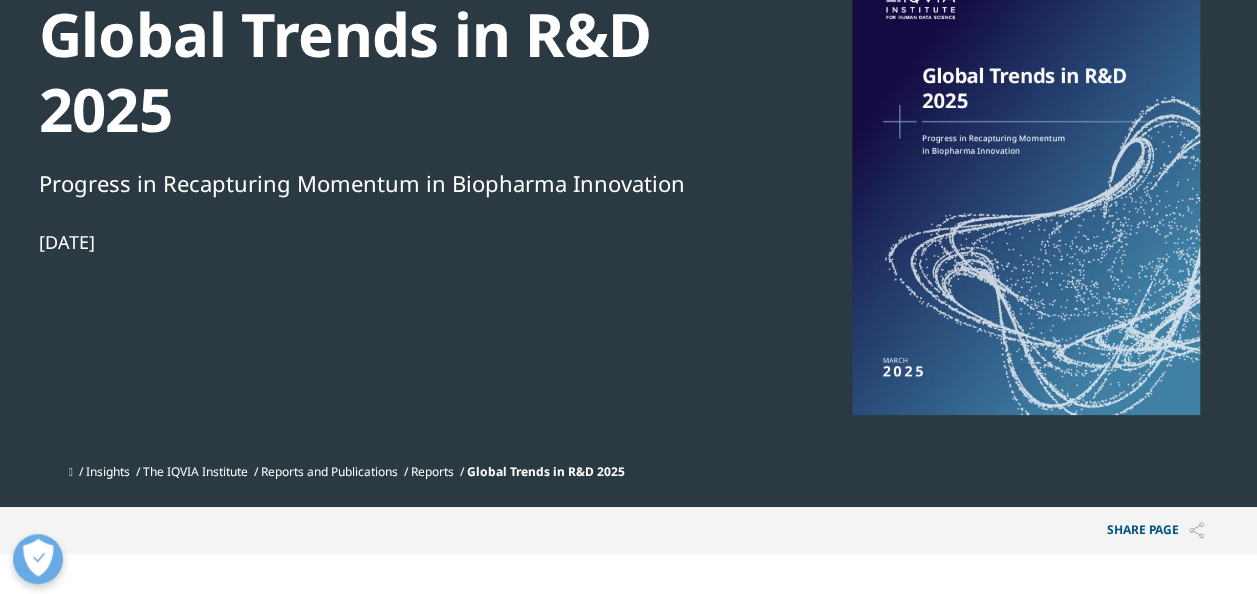 click on "Institute Report
Global Trends in R&D 2025
Progress in Recapturing Momentum in Biopharma Innovation
Mar 26, 2025" at bounding box center [382, 209] 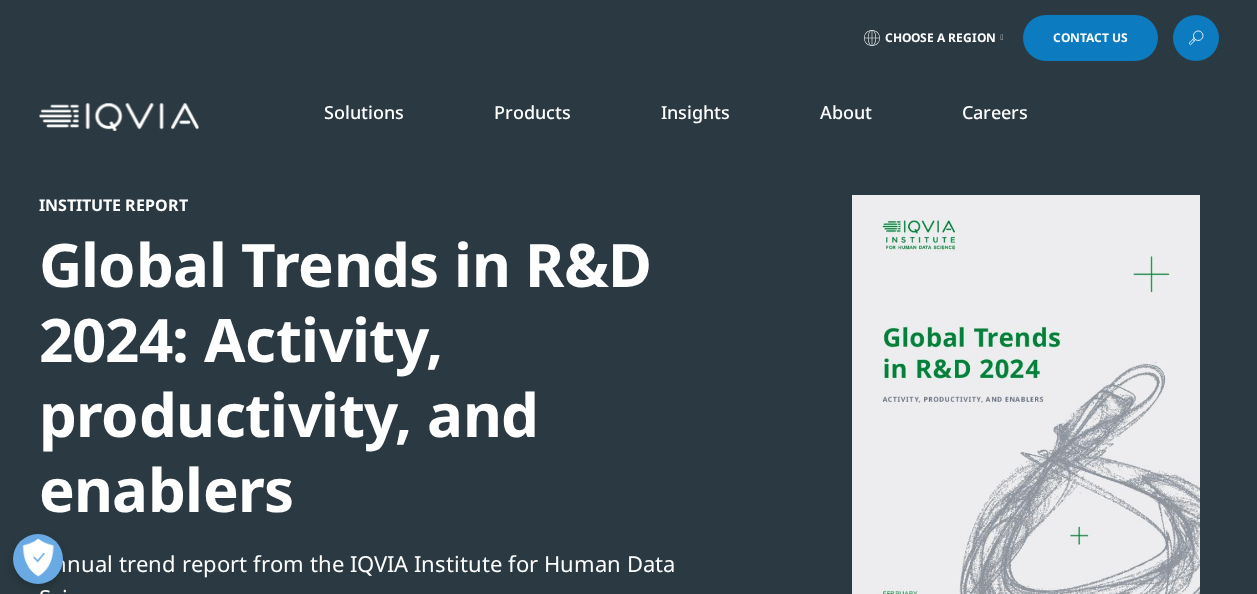 scroll, scrollTop: 259, scrollLeft: 0, axis: vertical 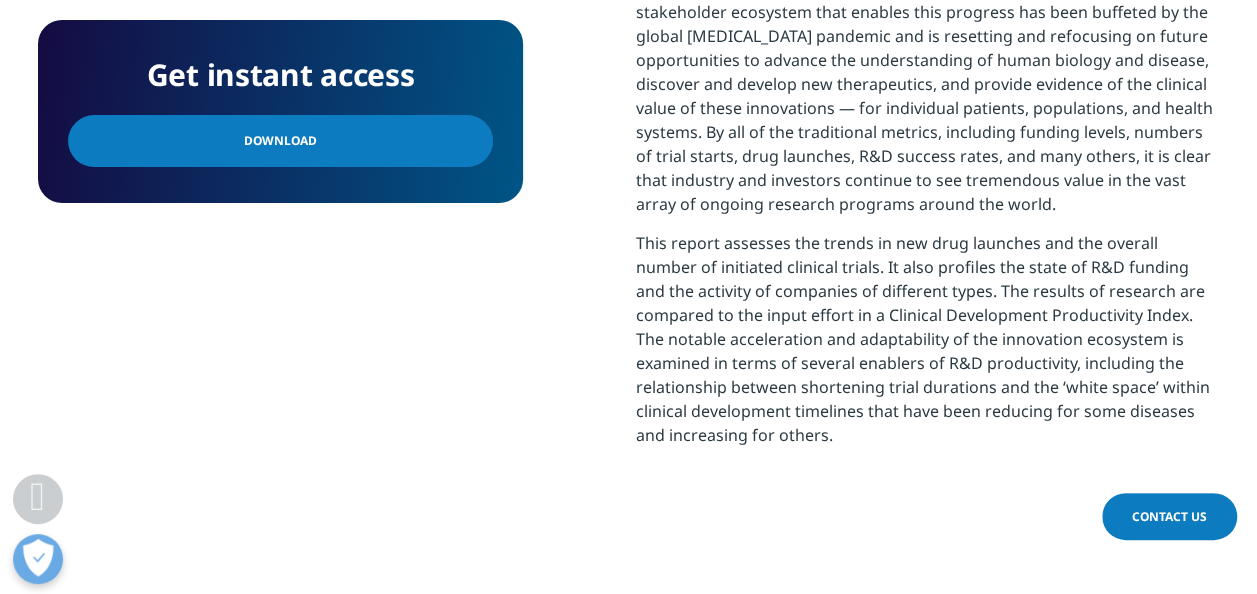 click on "Download" at bounding box center (280, 141) 